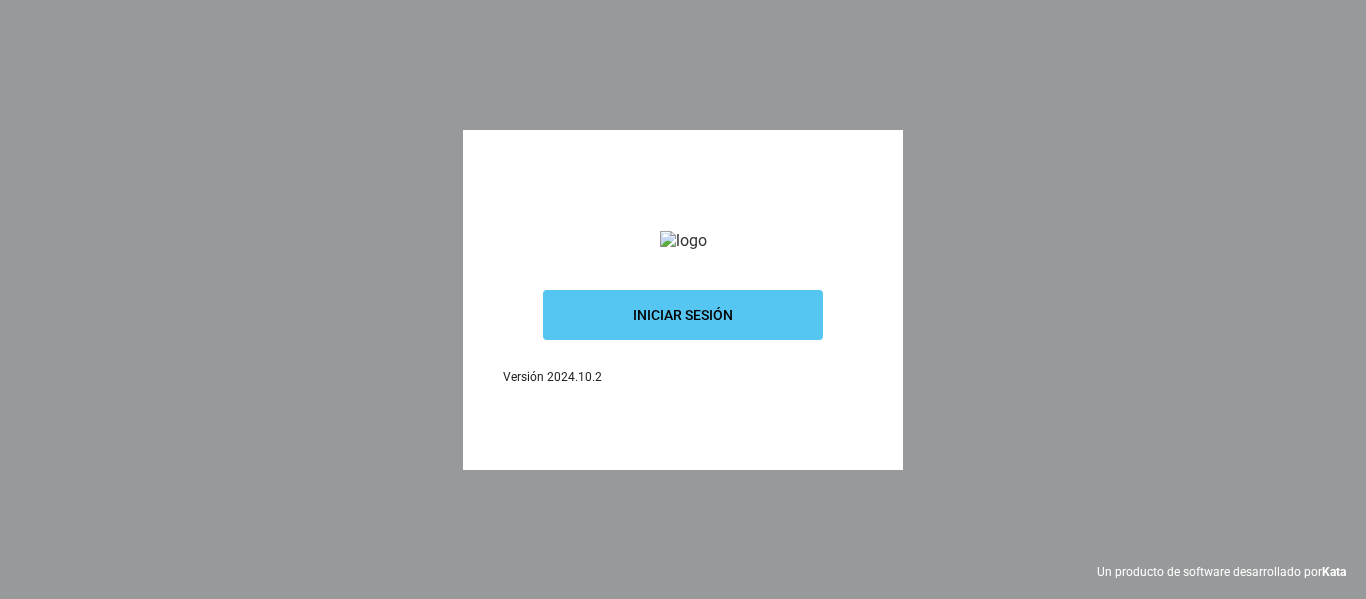 scroll, scrollTop: 0, scrollLeft: 0, axis: both 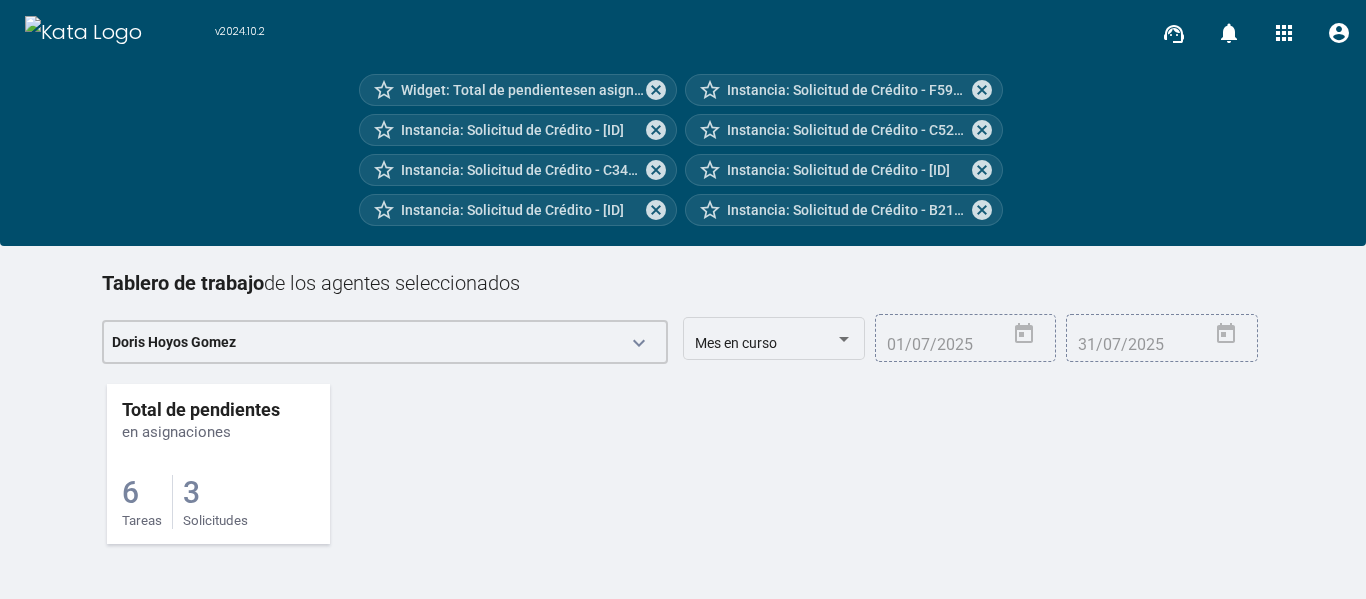 click on "3 Solicitudes" at bounding box center [215, 502] 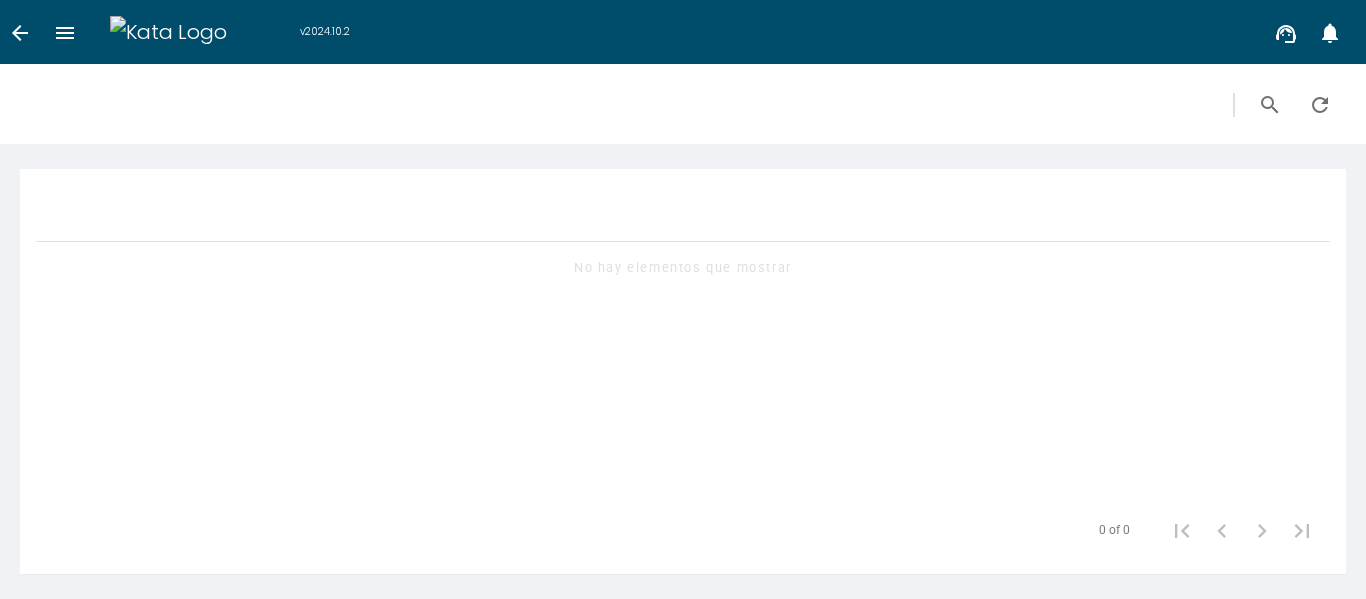 scroll, scrollTop: 0, scrollLeft: 0, axis: both 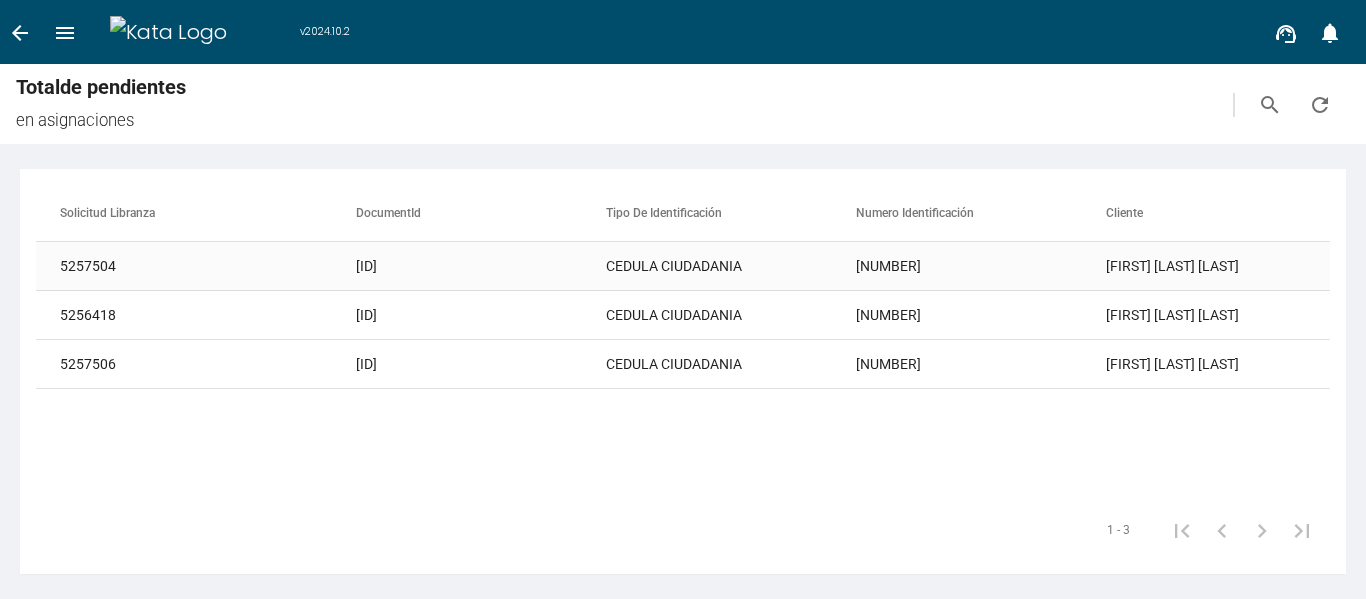 click on "[ID]" at bounding box center [481, 266] 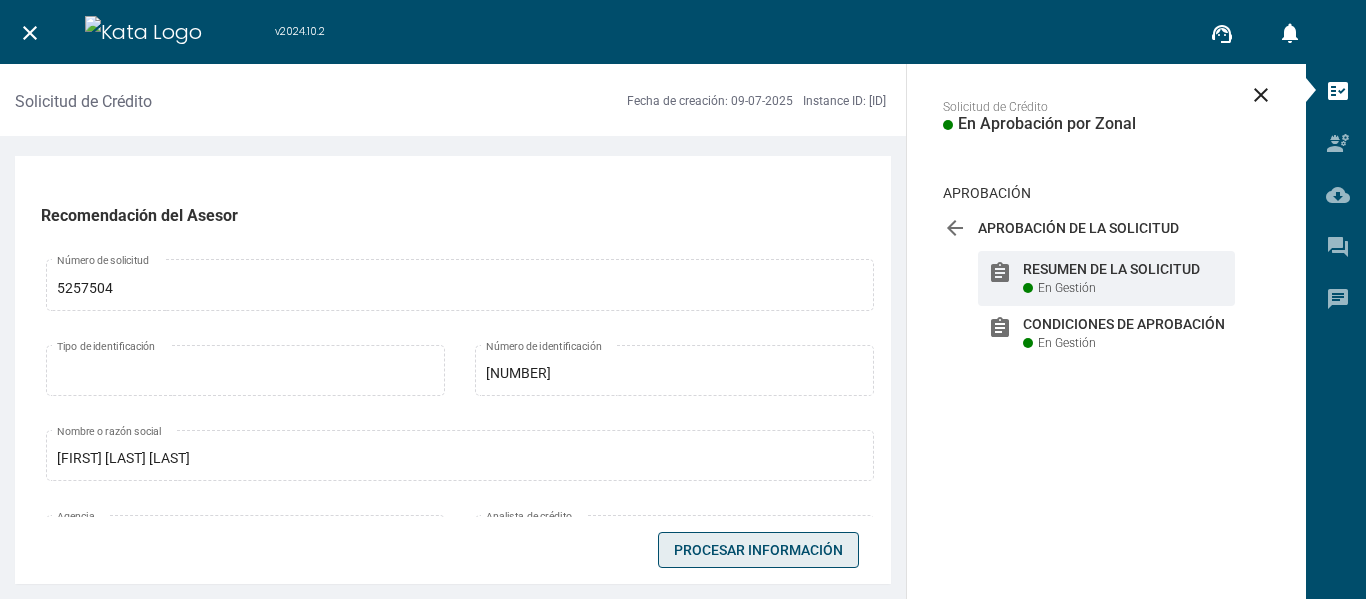 click on "Procesar Información" at bounding box center (758, 550) 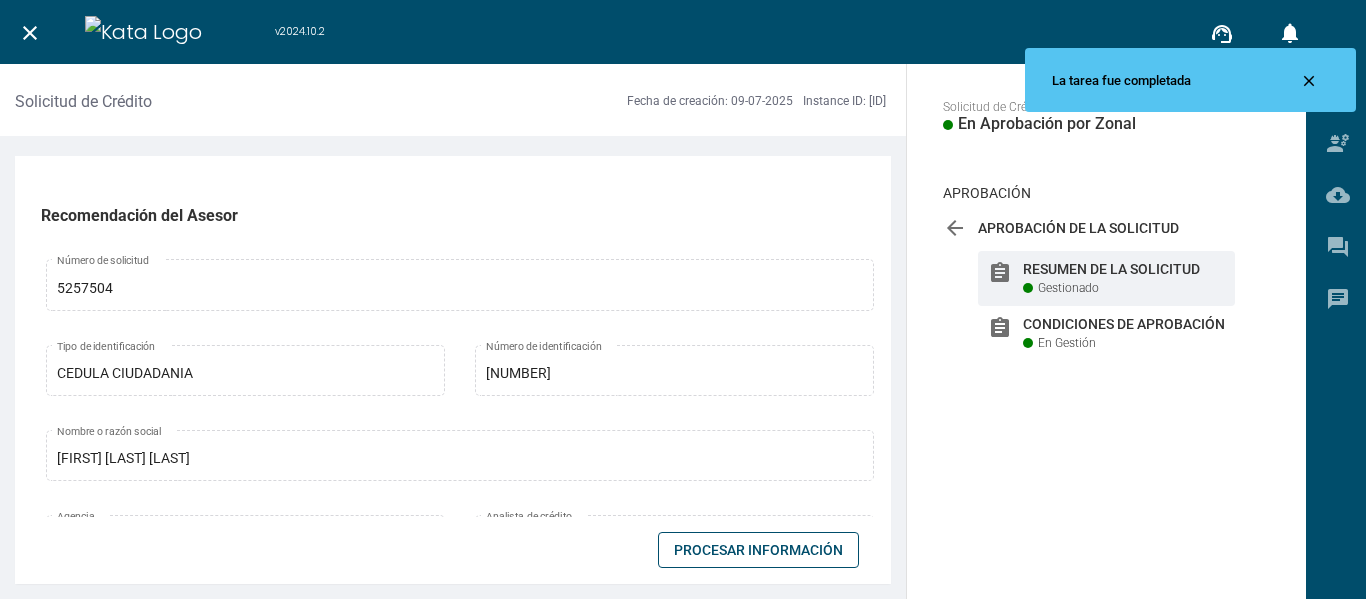 click on "Condiciones de Aprobación" at bounding box center [1124, 269] 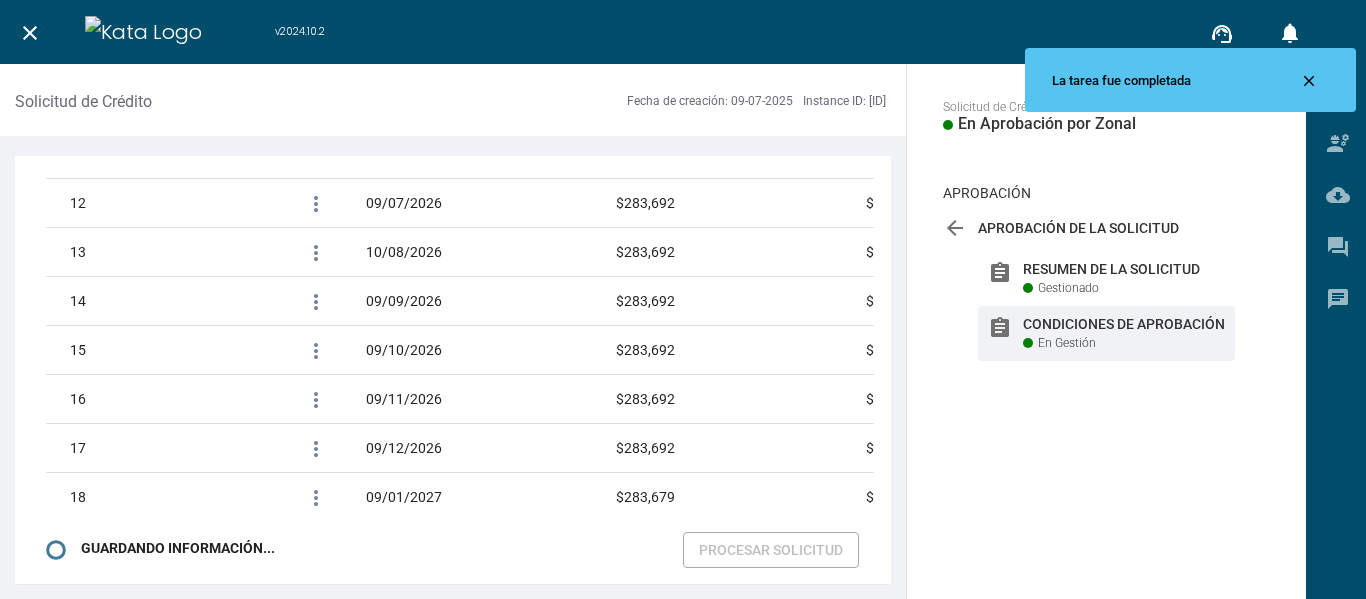 scroll, scrollTop: 3419, scrollLeft: 0, axis: vertical 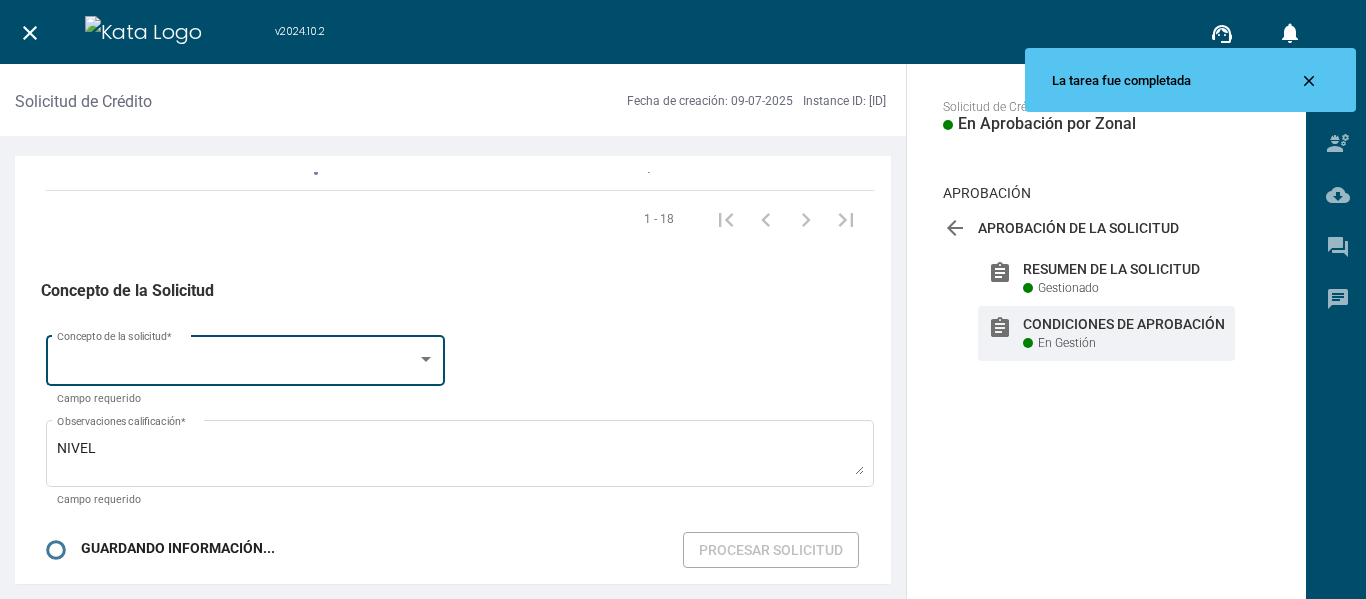click at bounding box center [246, 364] 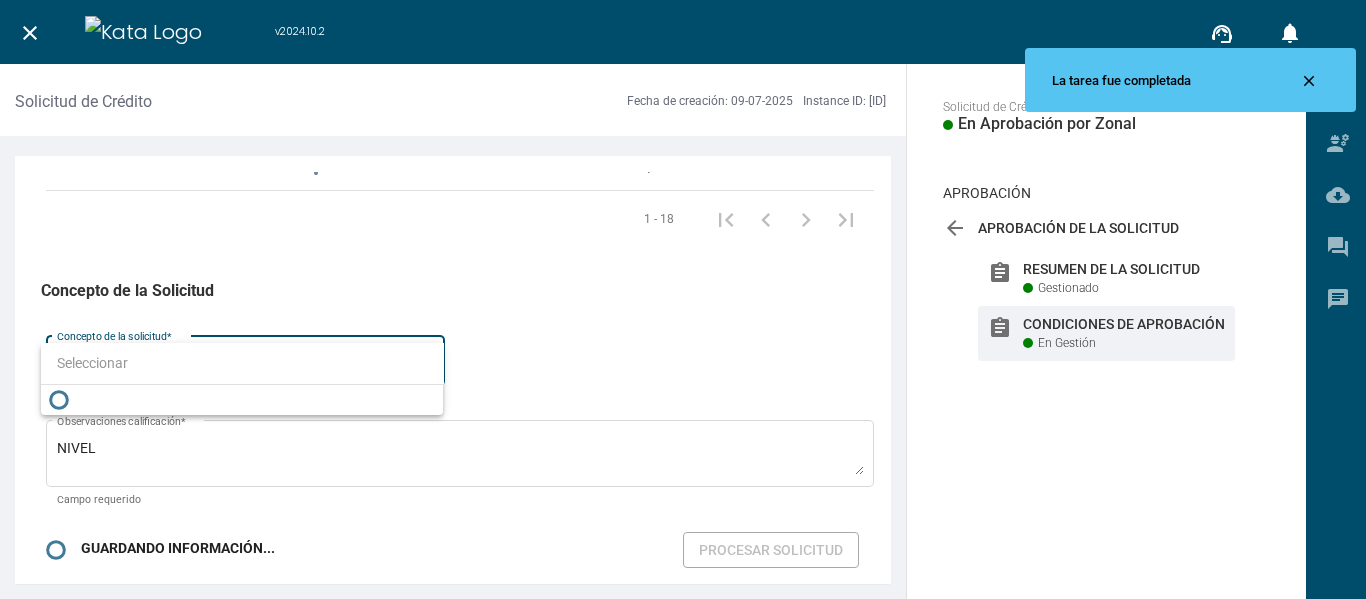 click at bounding box center (242, 400) 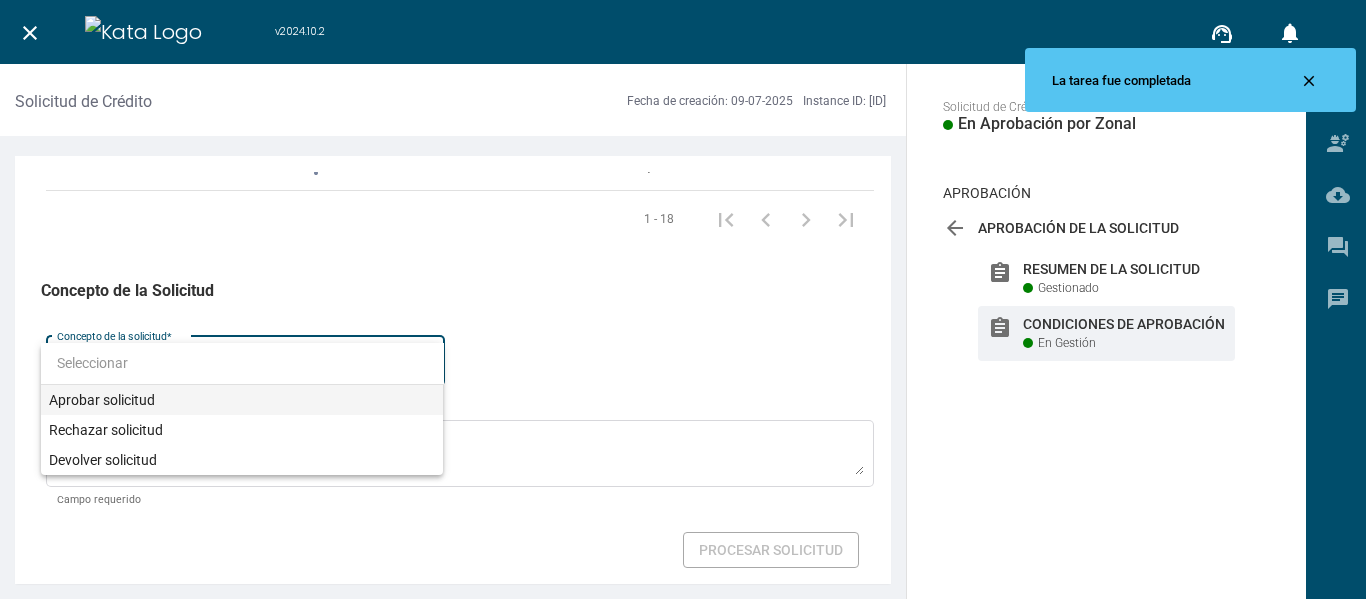 click on "Aprobar solicitud" at bounding box center [242, 400] 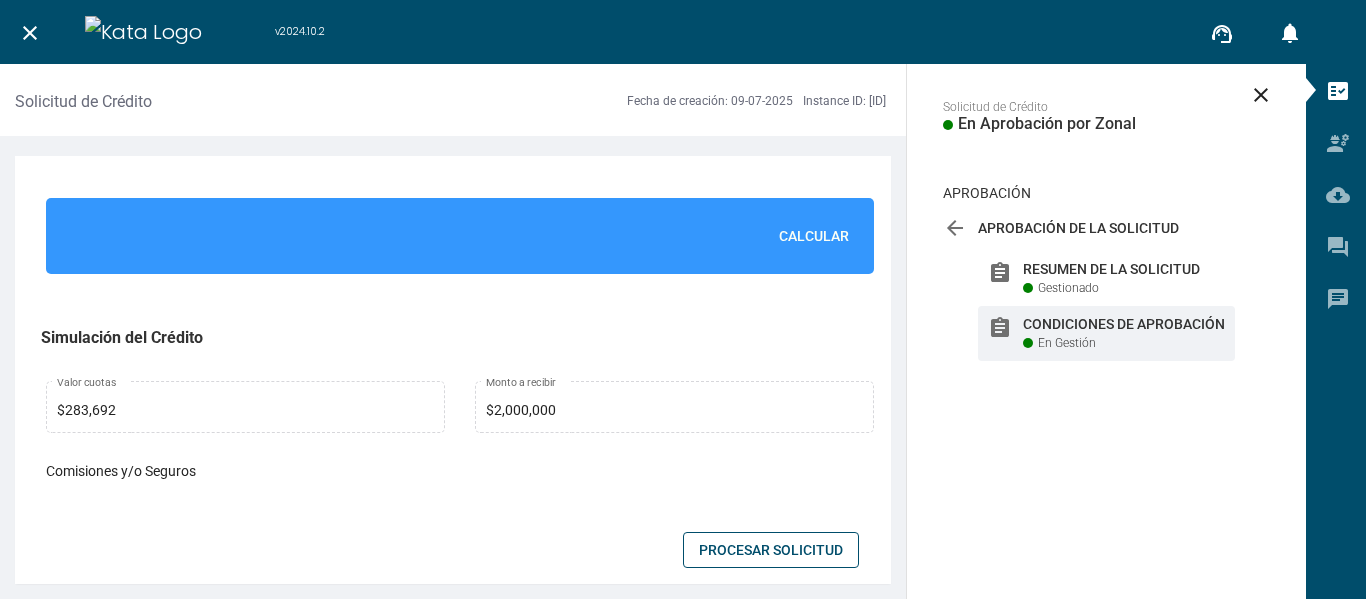 scroll, scrollTop: 1497, scrollLeft: 0, axis: vertical 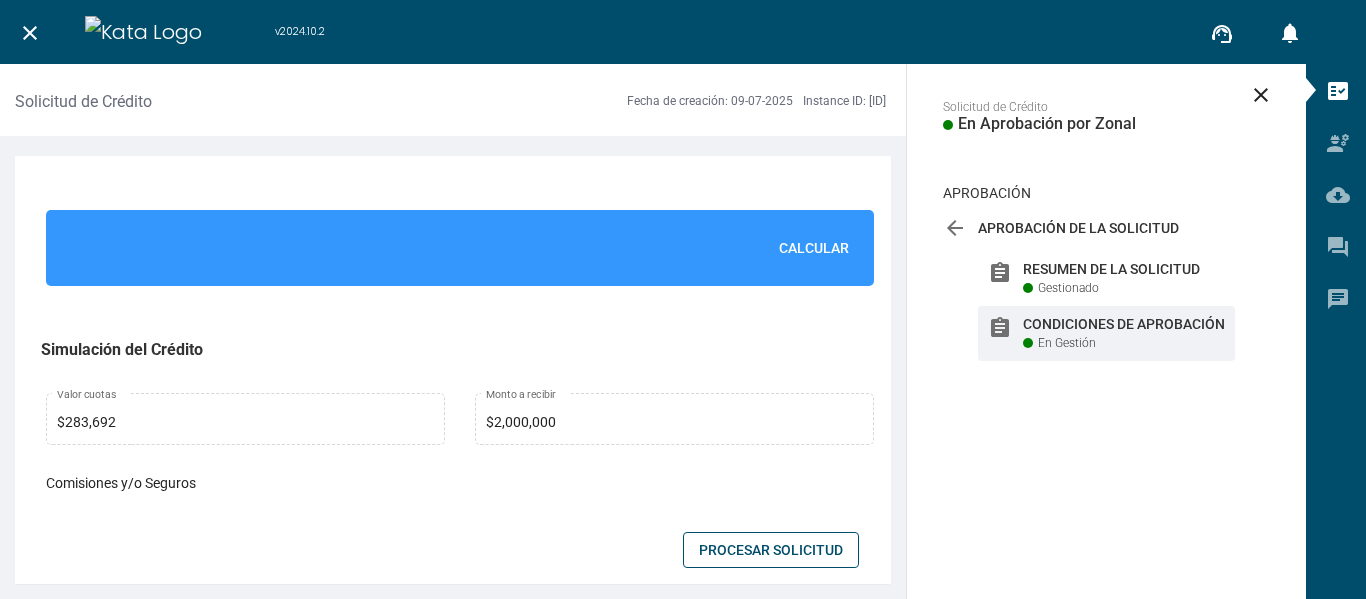 click on "Calcular" at bounding box center (814, 248) 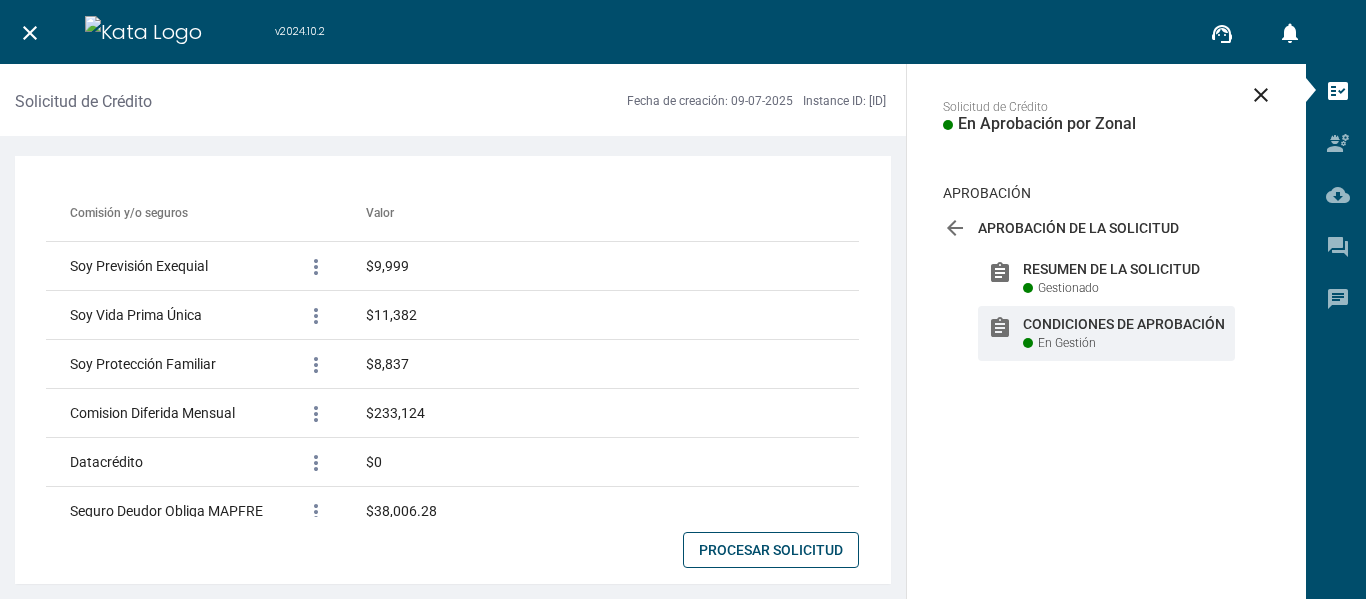 scroll, scrollTop: 3419, scrollLeft: 0, axis: vertical 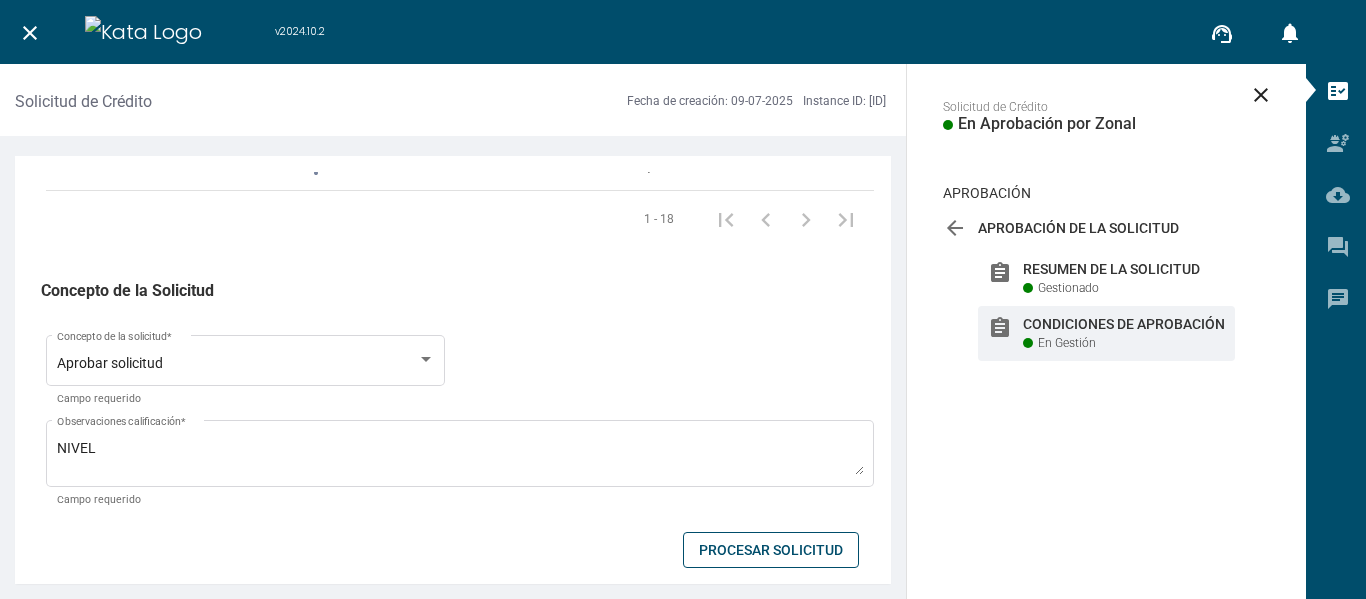 click on "Procesar Solicitud" at bounding box center [771, 550] 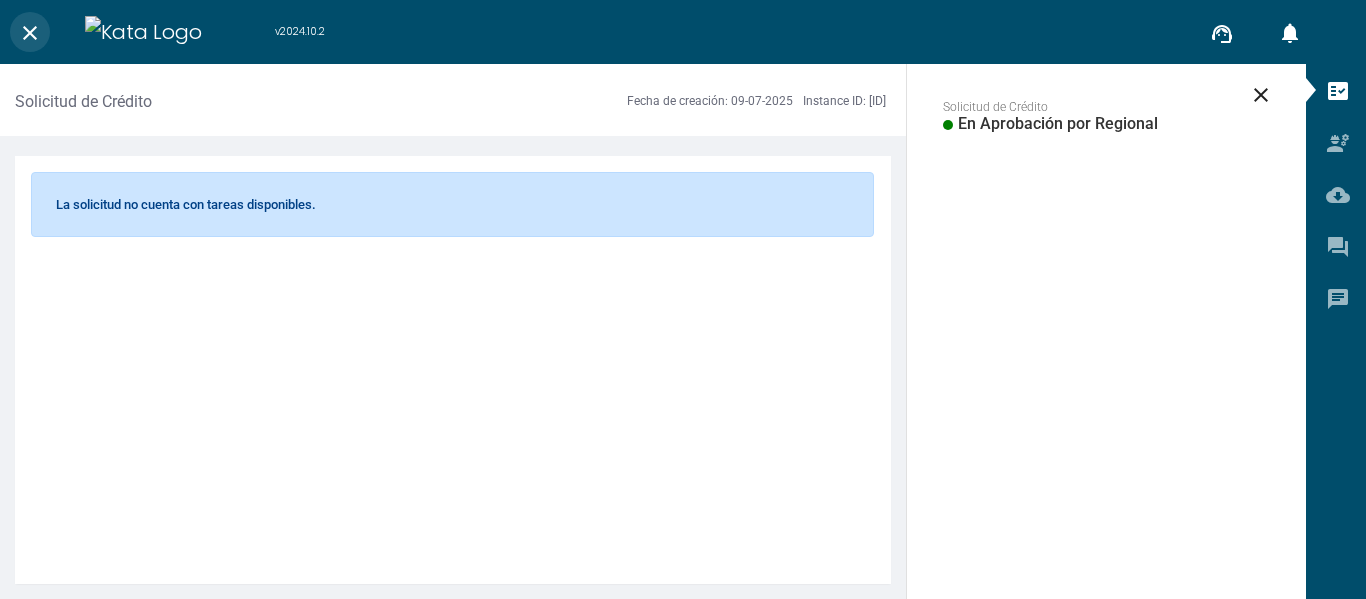 click on "close" at bounding box center (30, 32) 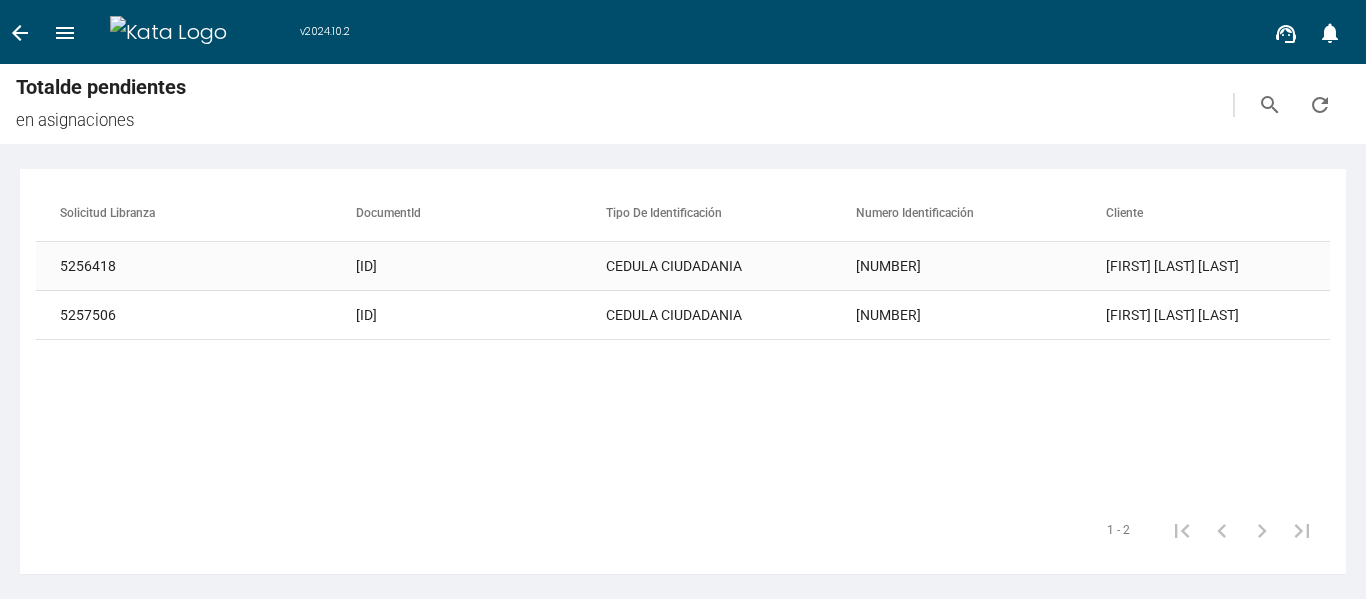click on "[ID]" at bounding box center [481, 266] 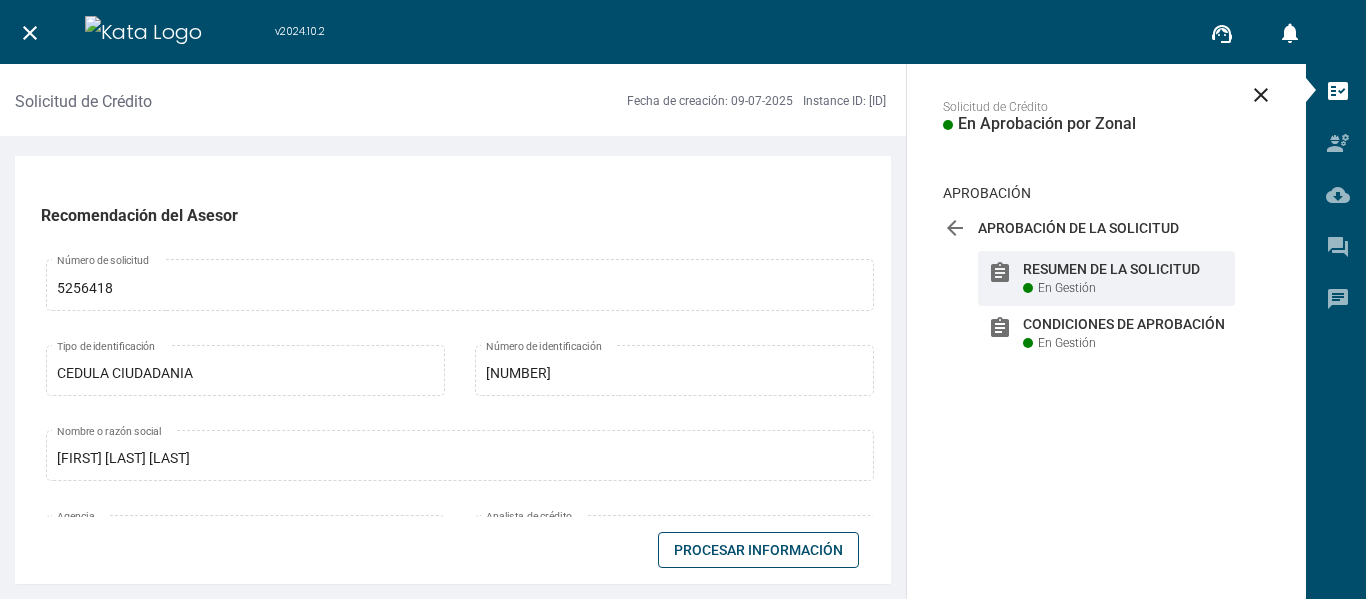 click on "Procesar Información" at bounding box center (758, 550) 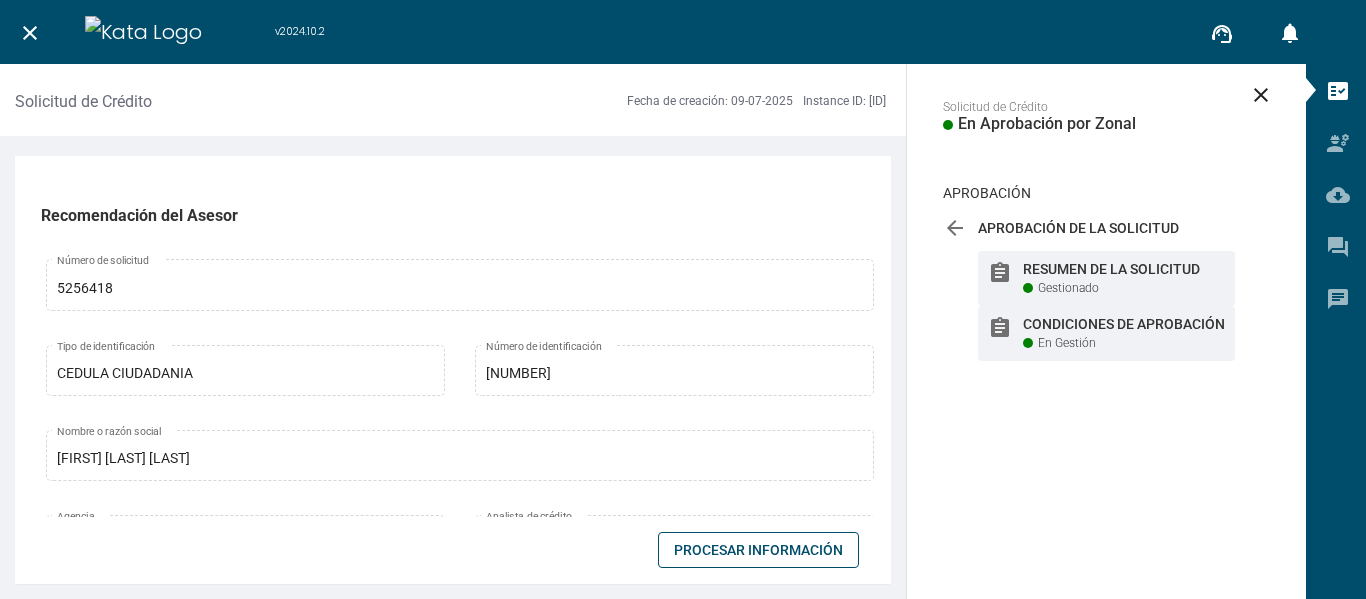 click on "En Gestión" at bounding box center (1068, 288) 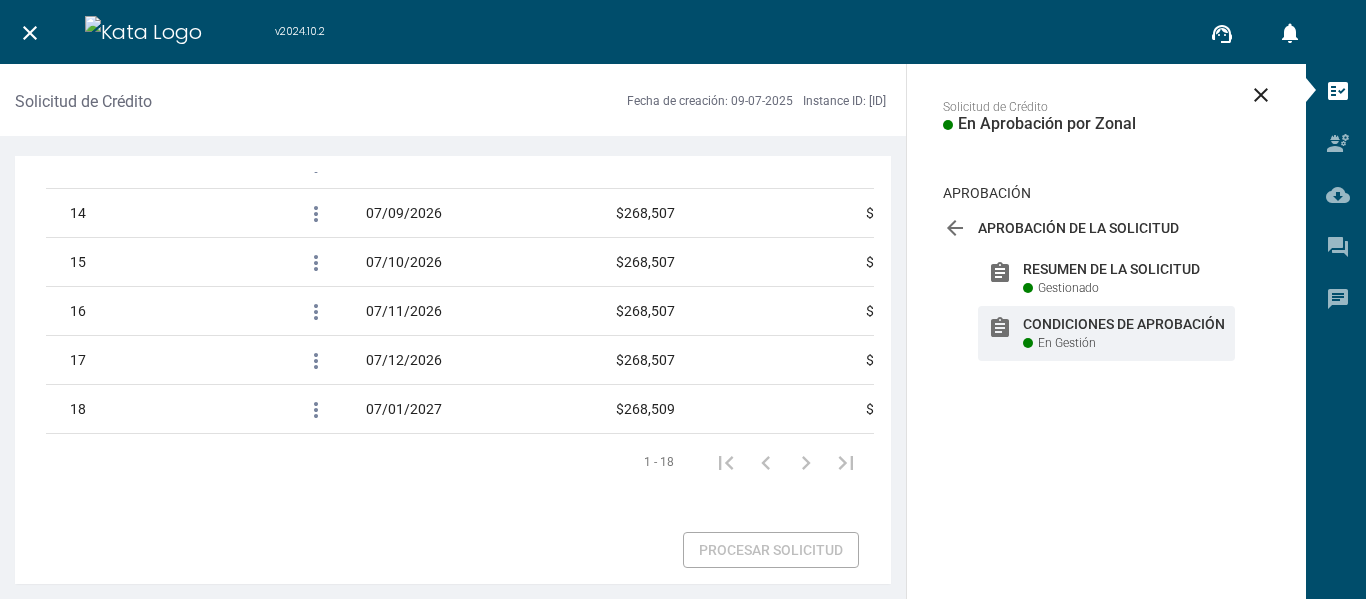scroll, scrollTop: 3370, scrollLeft: 0, axis: vertical 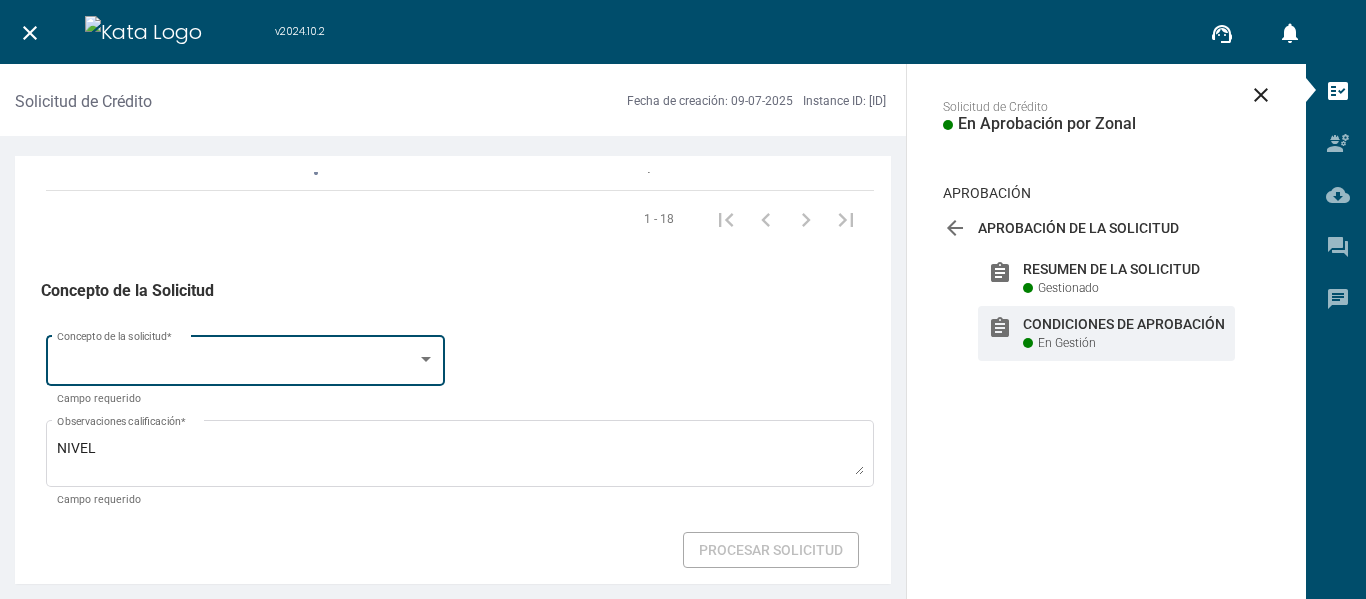 click at bounding box center (237, 364) 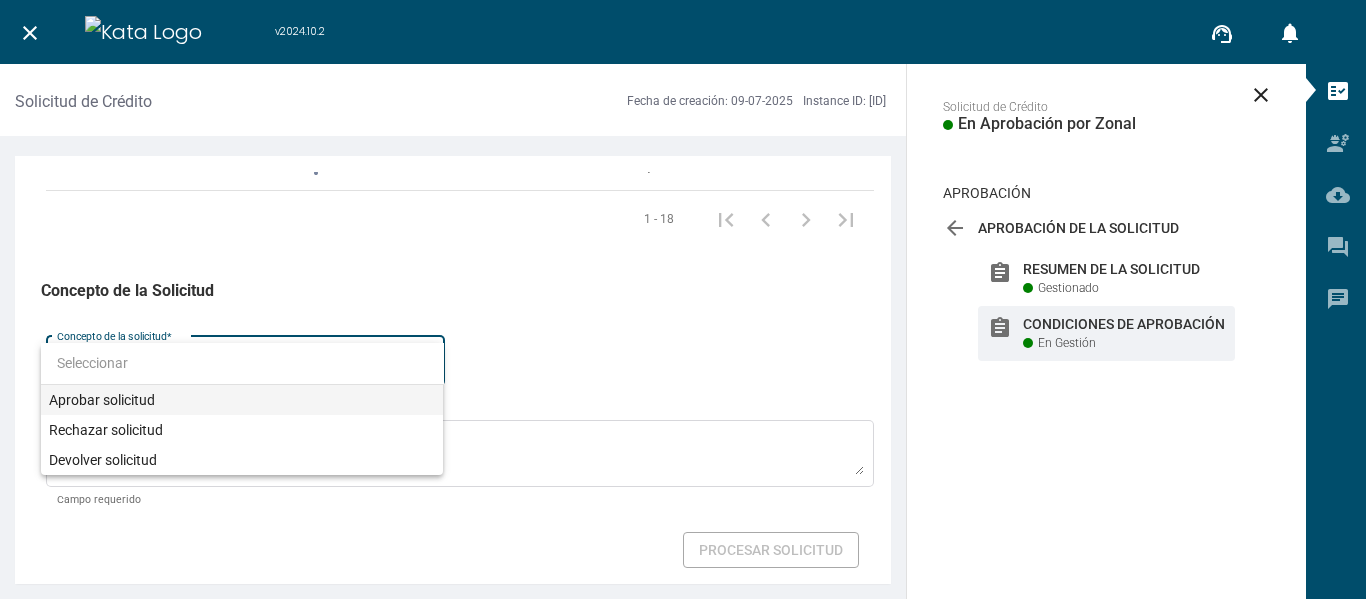 click on "Aprobar solicitud" at bounding box center (242, 400) 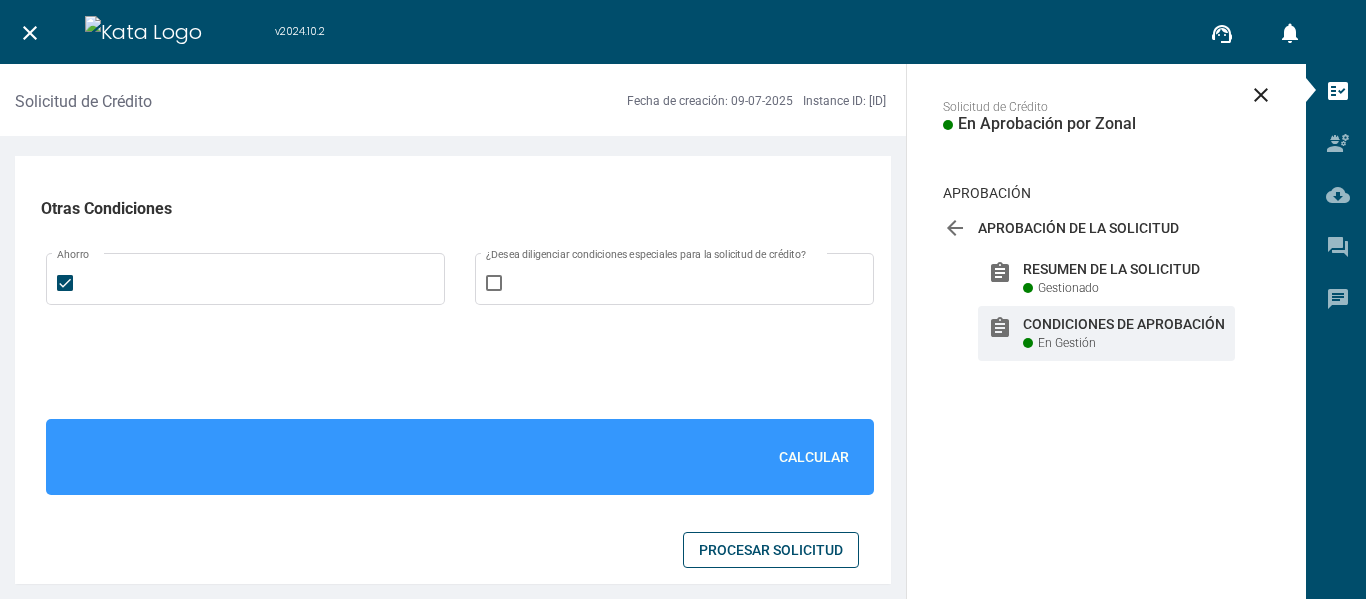 scroll, scrollTop: 1348, scrollLeft: 0, axis: vertical 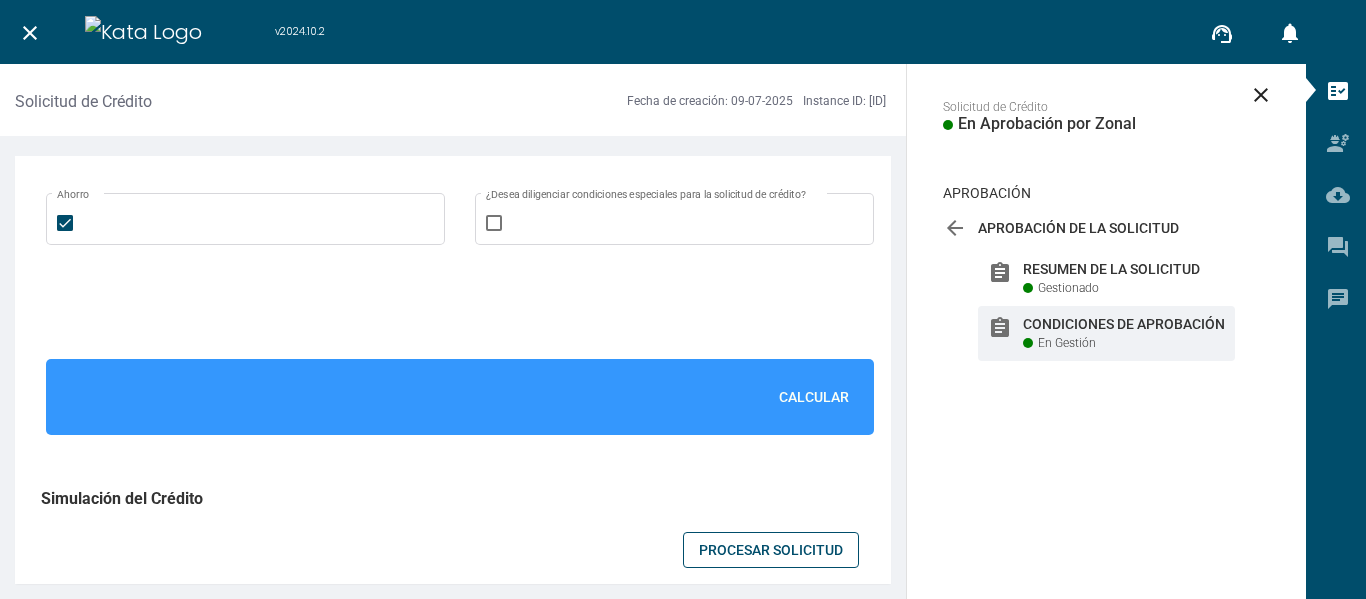 click on "Calcular" at bounding box center (814, 397) 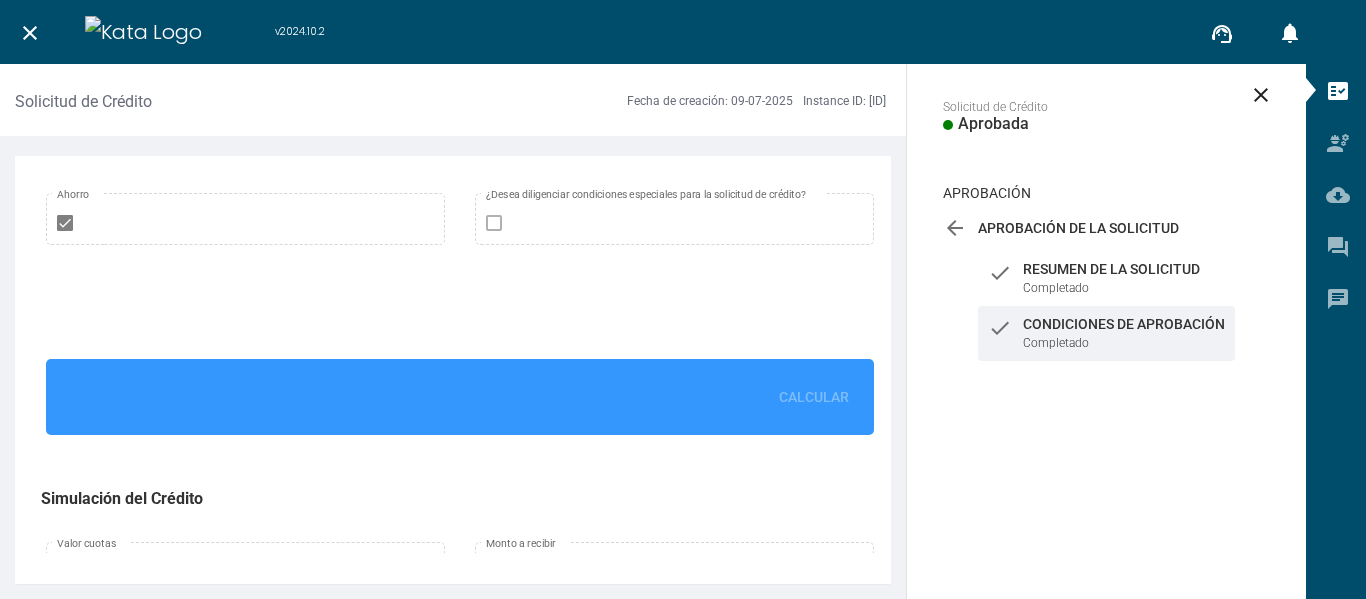 click on "close" at bounding box center (30, 33) 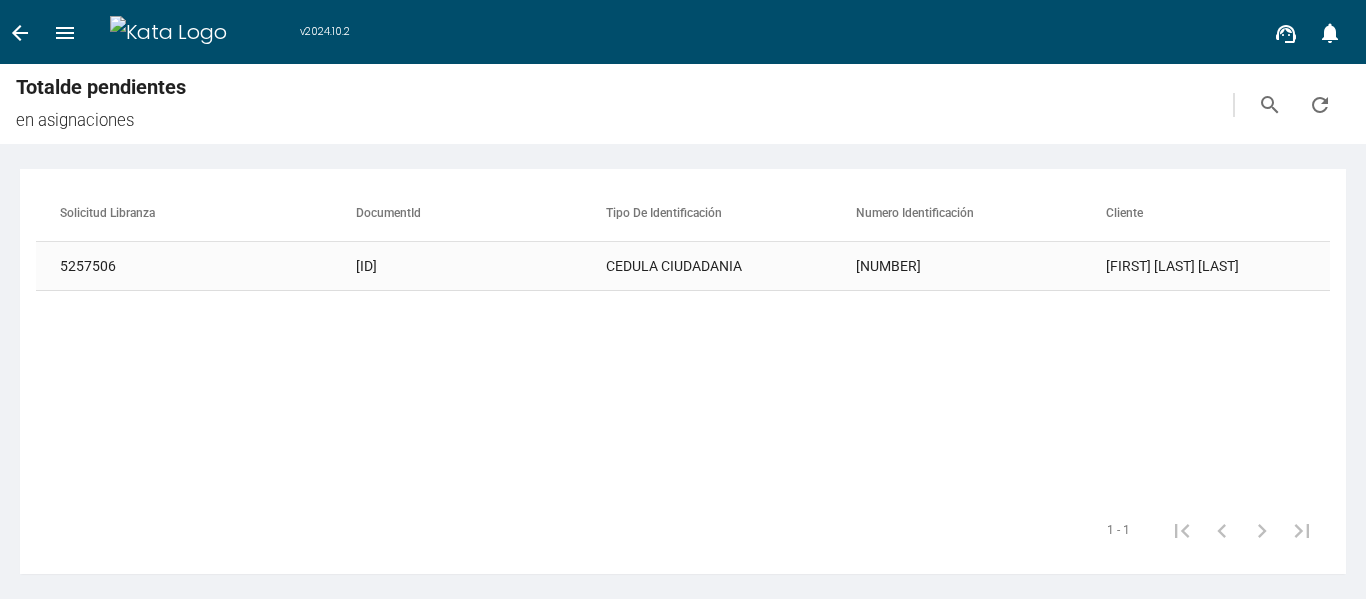 click on "[ID]" at bounding box center (481, 266) 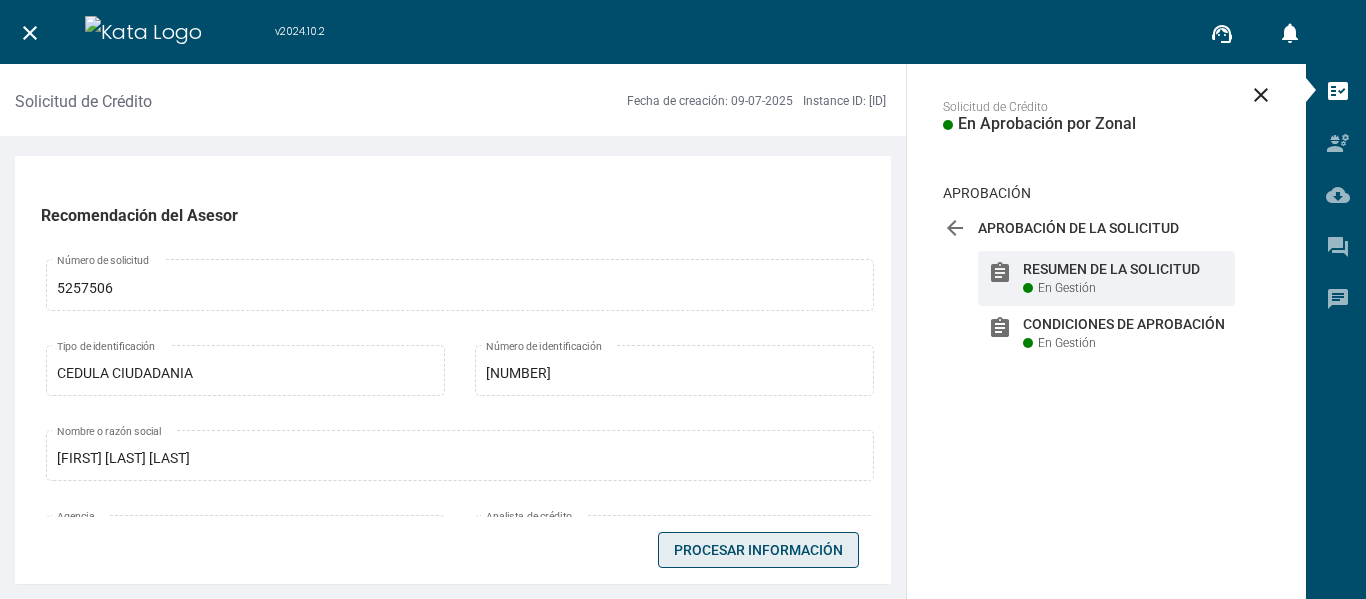 click on "Procesar Información" at bounding box center (758, 550) 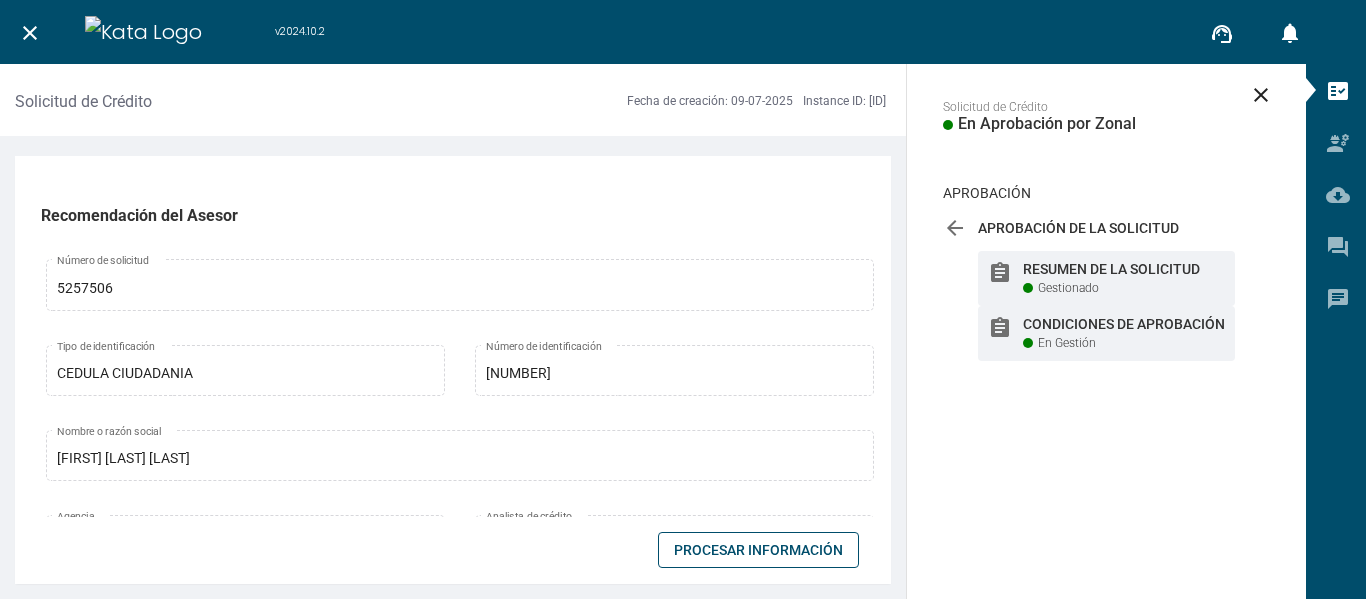 click on "Condiciones de Aprobación" at bounding box center (1124, 269) 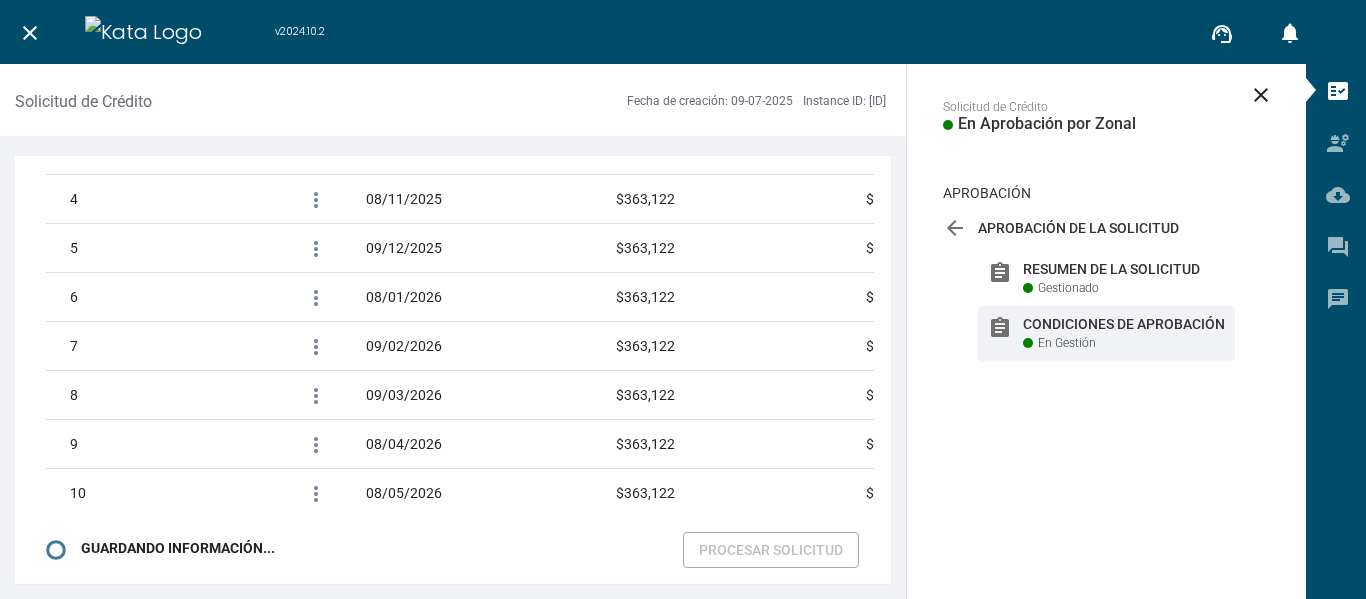 scroll, scrollTop: 3517, scrollLeft: 0, axis: vertical 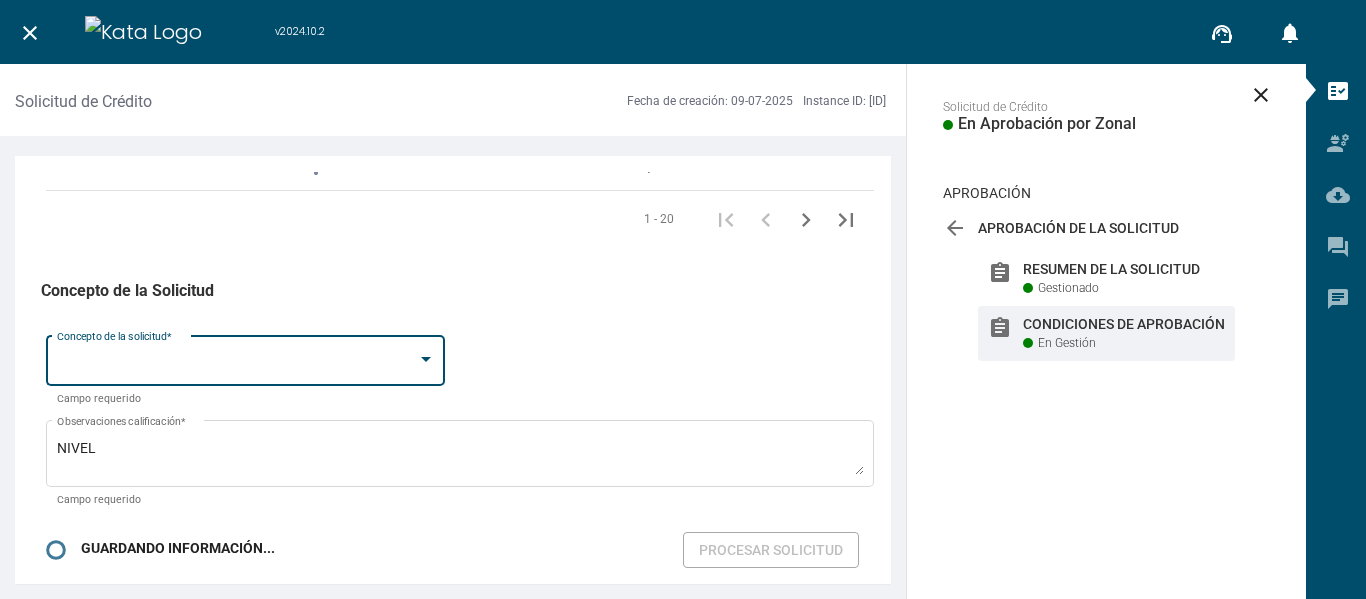 click at bounding box center [237, 364] 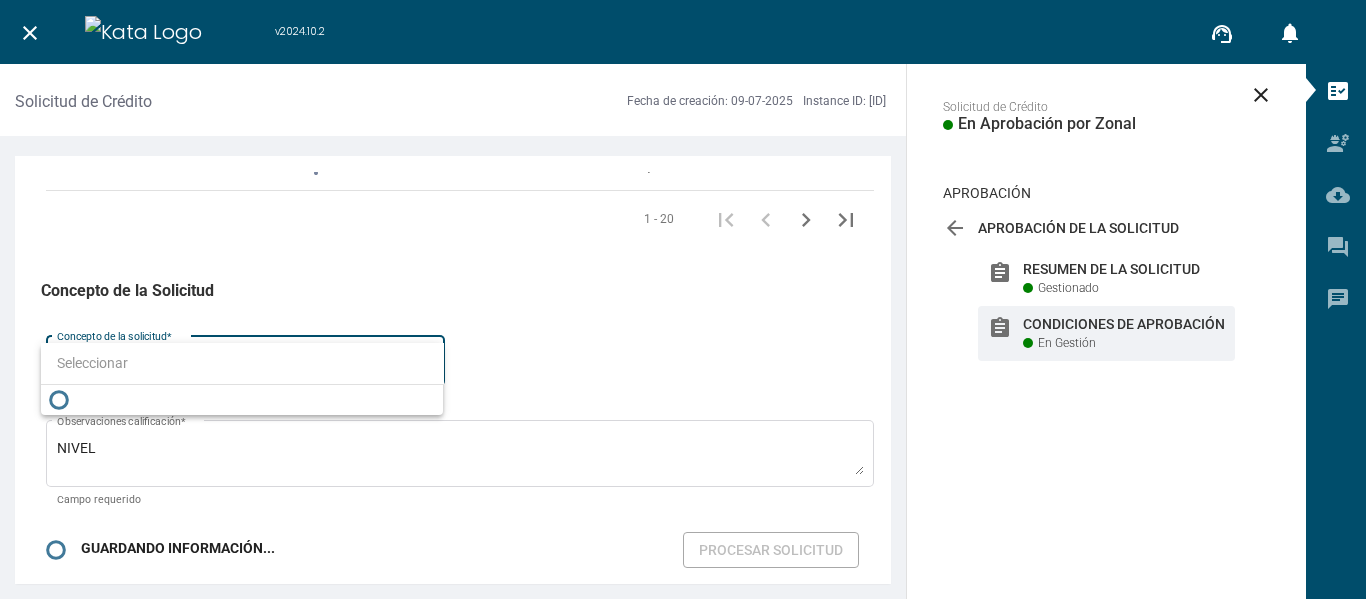 click at bounding box center [242, 400] 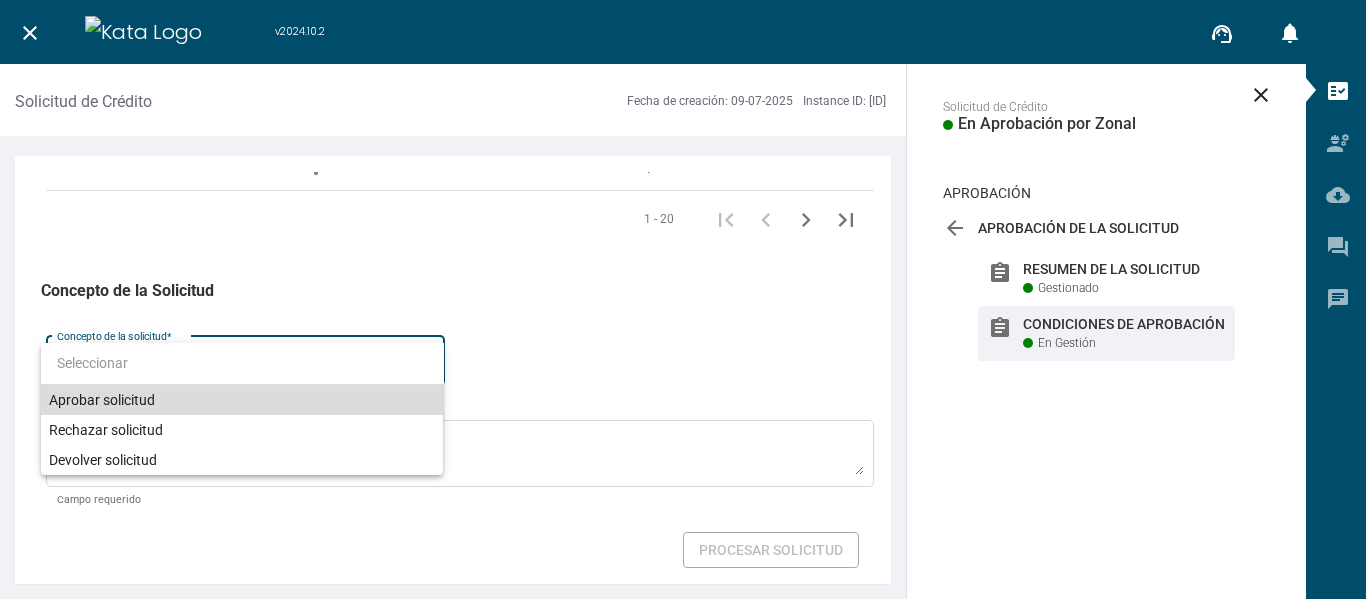 click on "Aprobar solicitud" at bounding box center (242, 400) 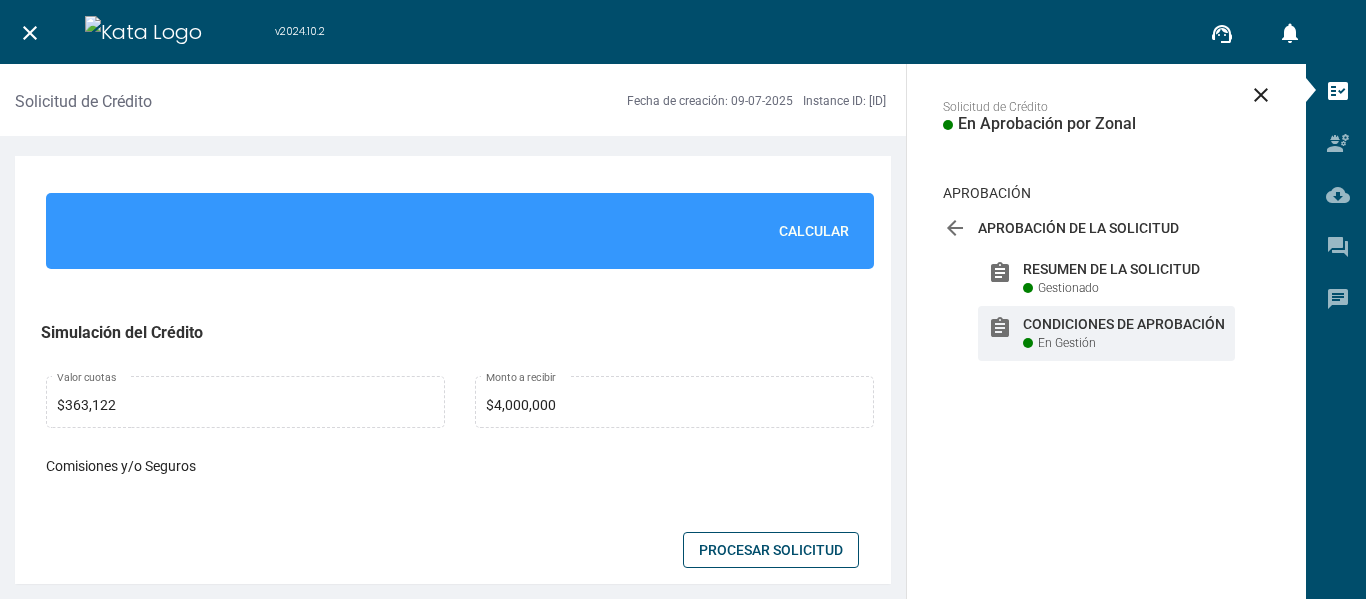 scroll, scrollTop: 1452, scrollLeft: 0, axis: vertical 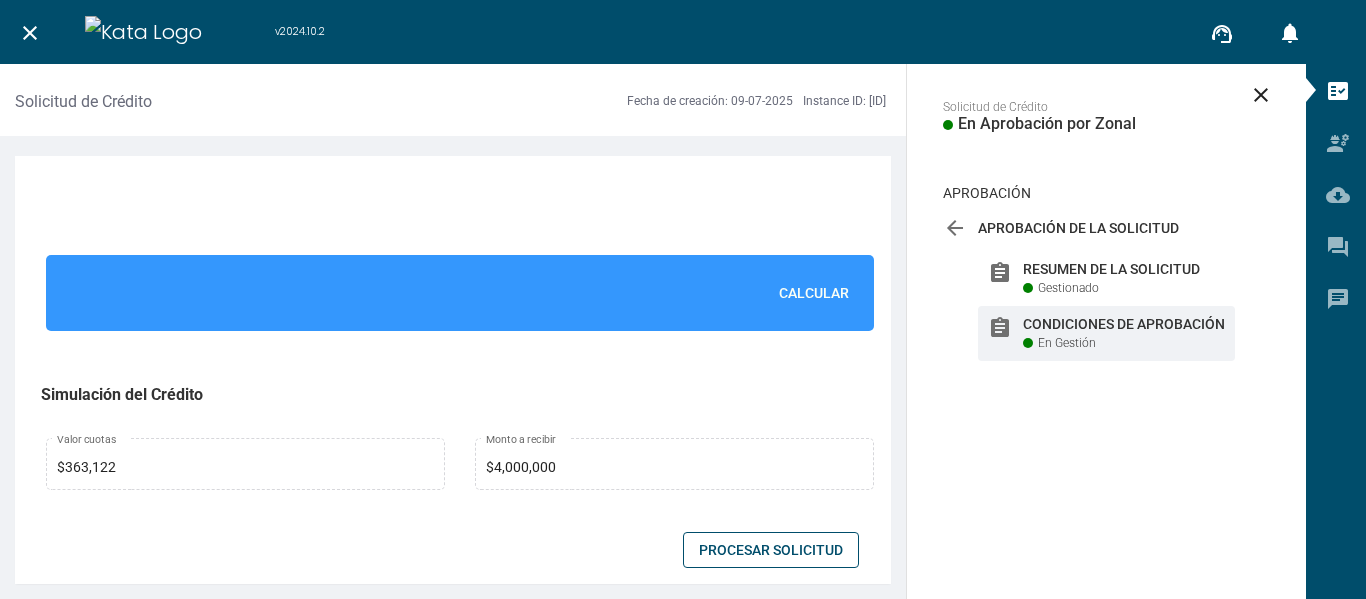 click on "Calcular" at bounding box center (814, 293) 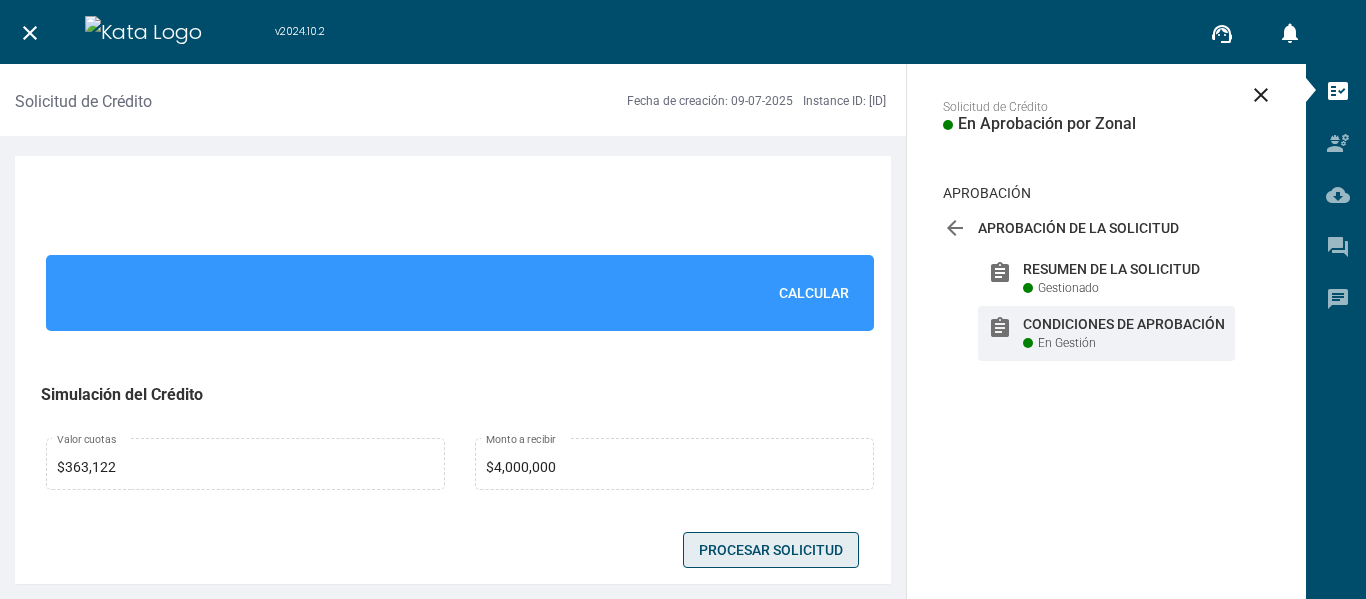 click on "Procesar Solicitud" at bounding box center (771, 550) 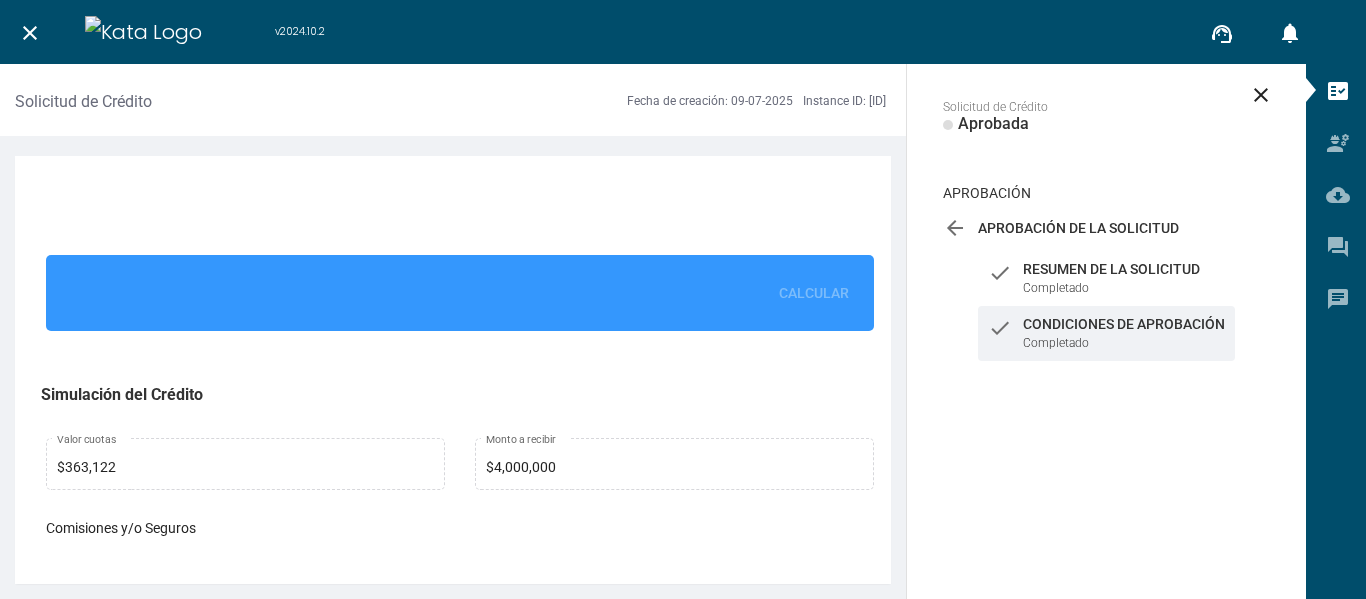 click on "close" at bounding box center (30, 33) 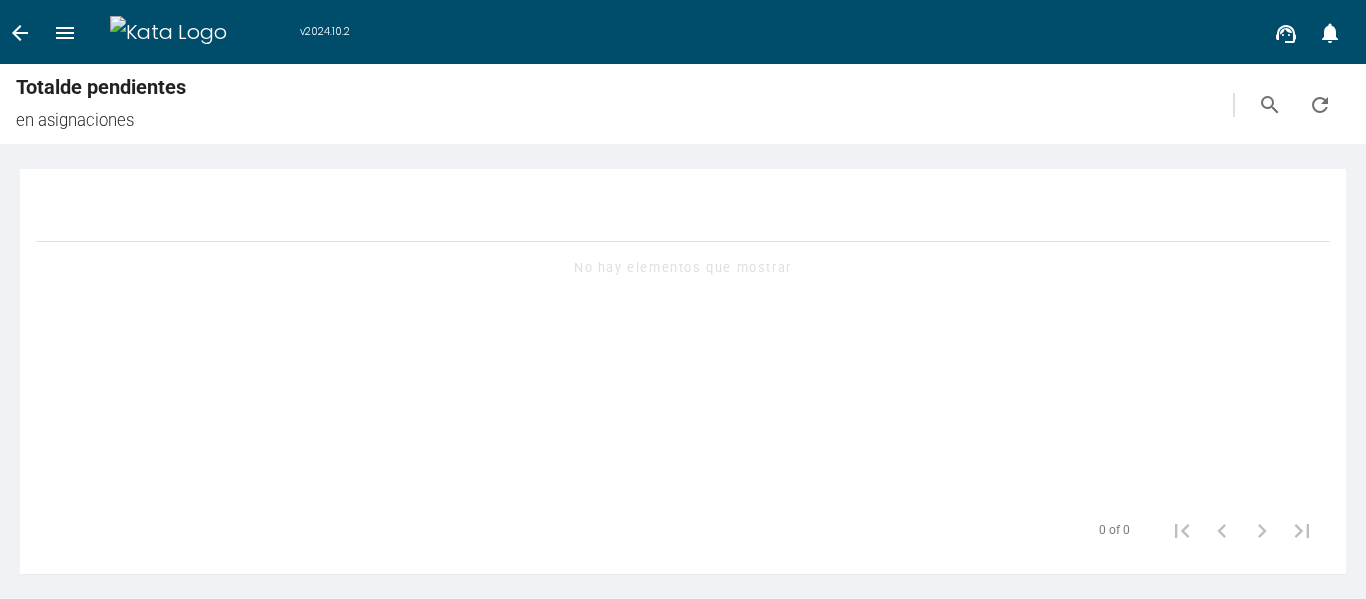 click on "arrow_back" at bounding box center [20, 33] 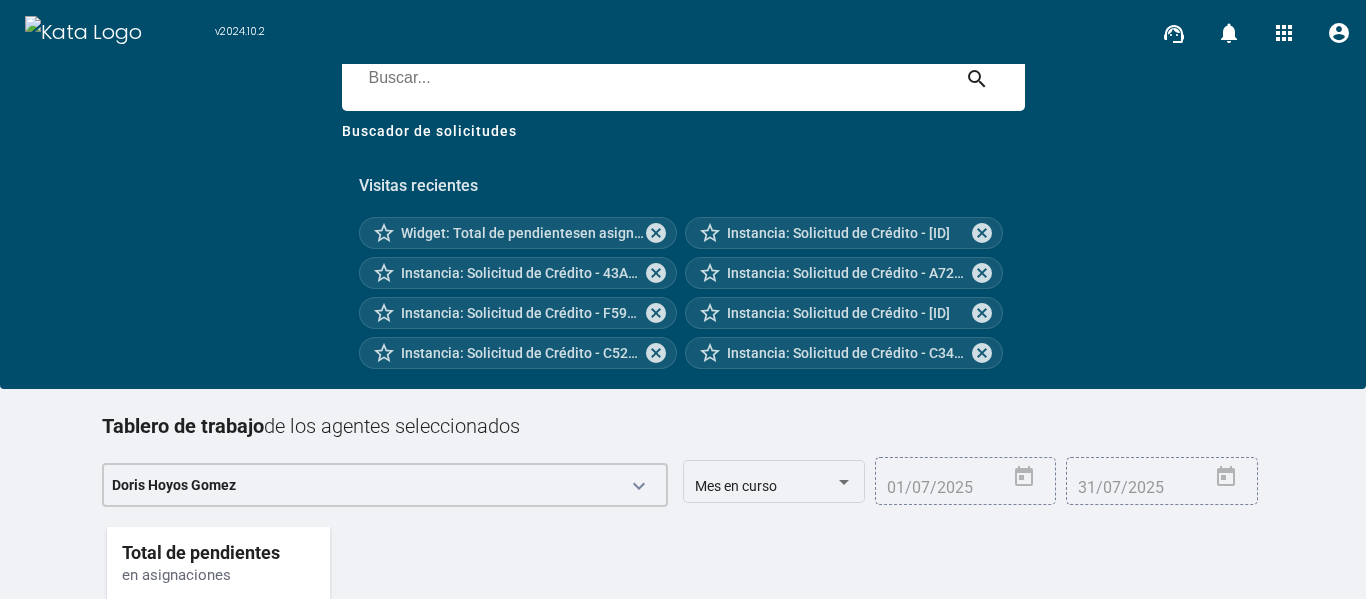 scroll, scrollTop: 262, scrollLeft: 0, axis: vertical 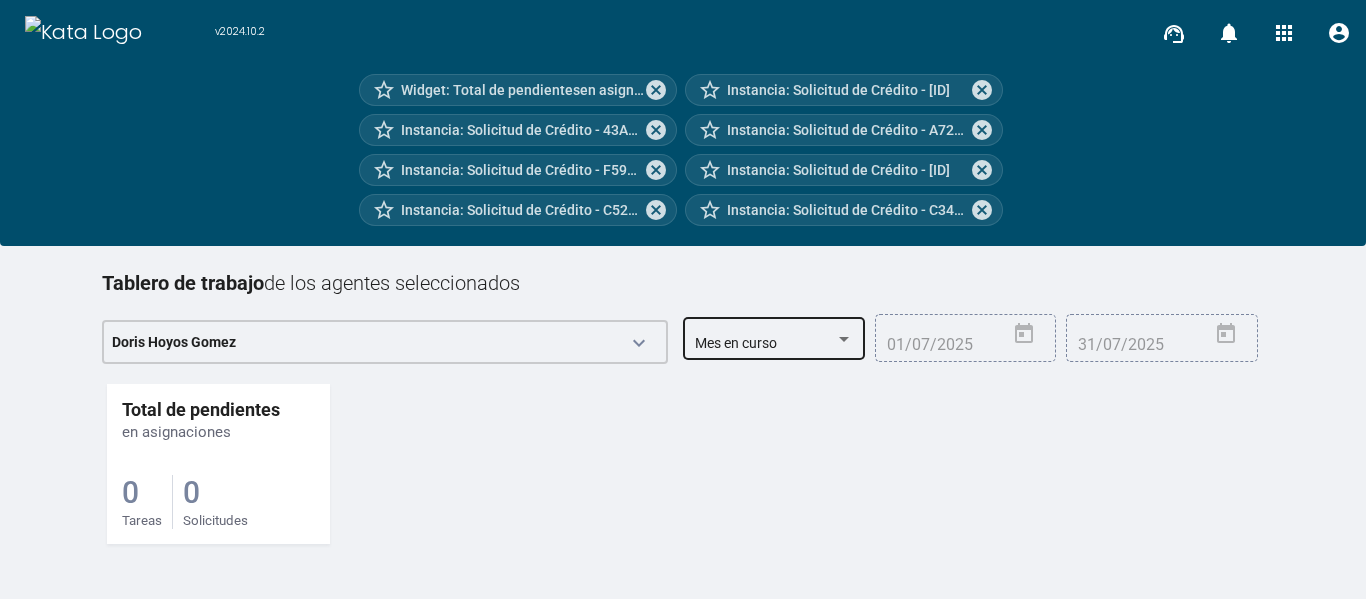 click on "Mes en curso" at bounding box center [736, 343] 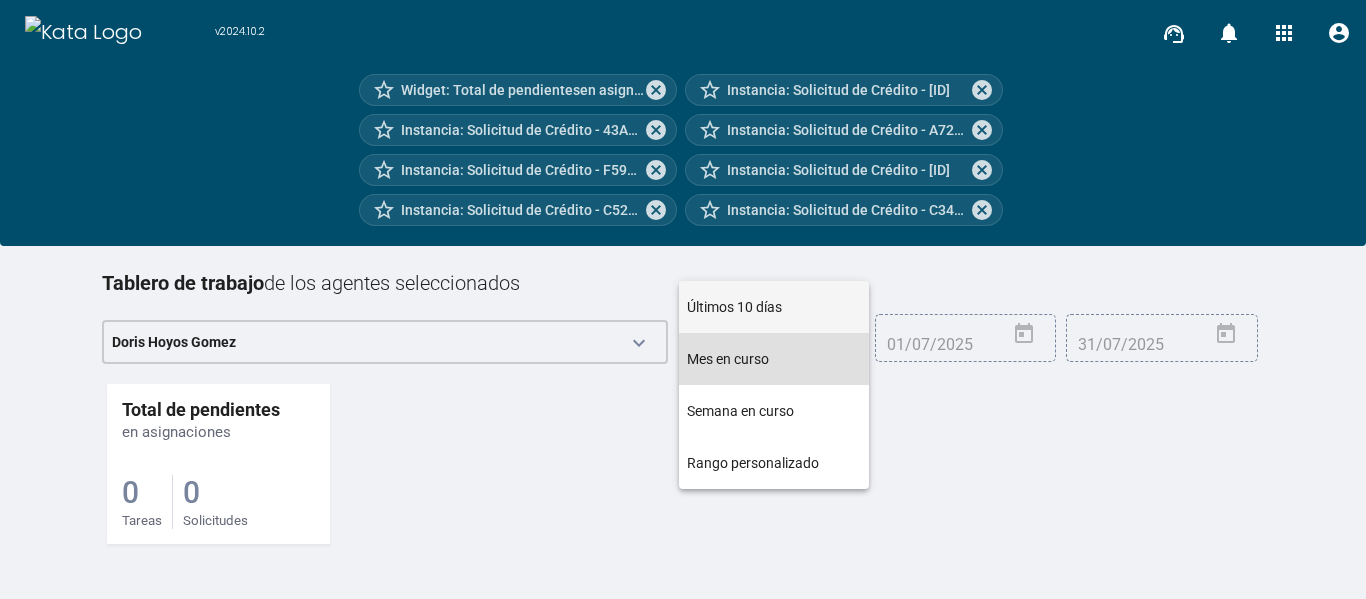 click on "Últimos 10 días" at bounding box center (774, 307) 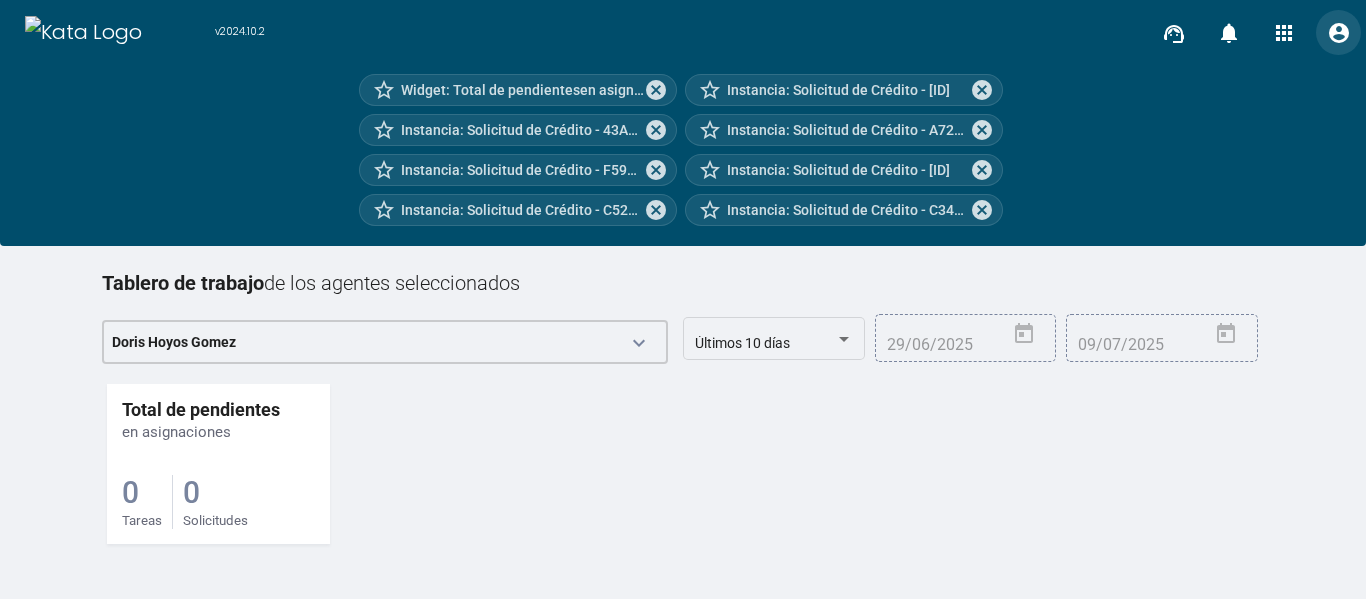 click on "account_circle" at bounding box center [1339, 33] 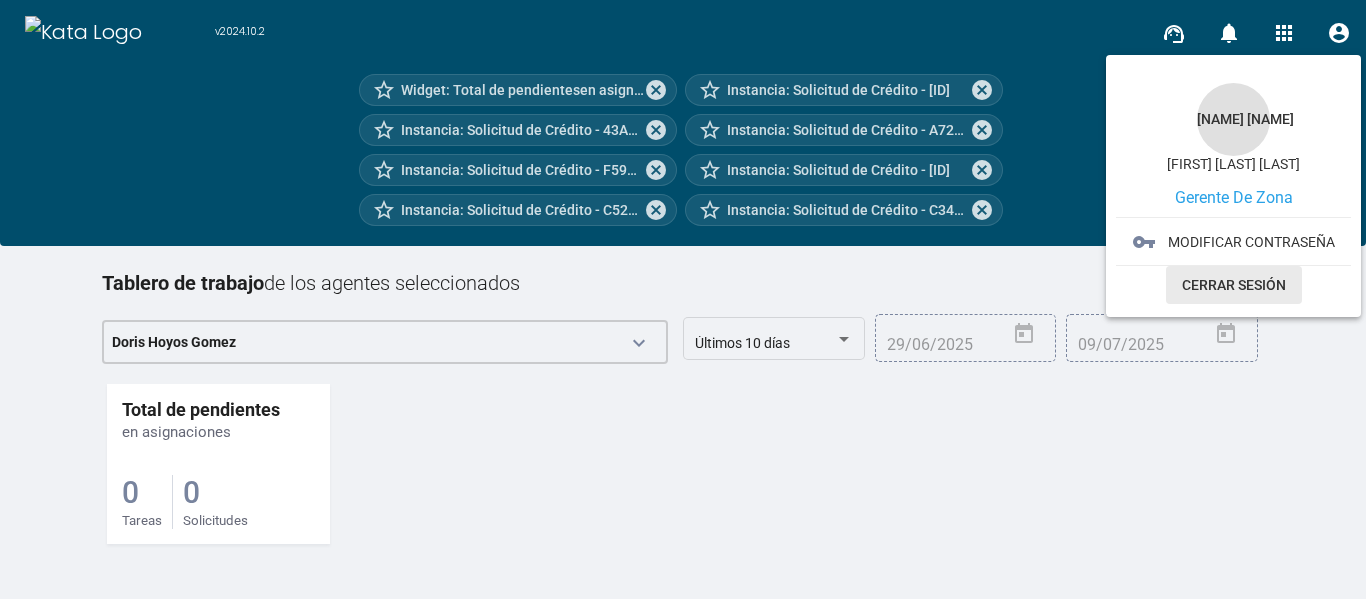 click on "CERRAR SESIÓN" at bounding box center (1234, 286) 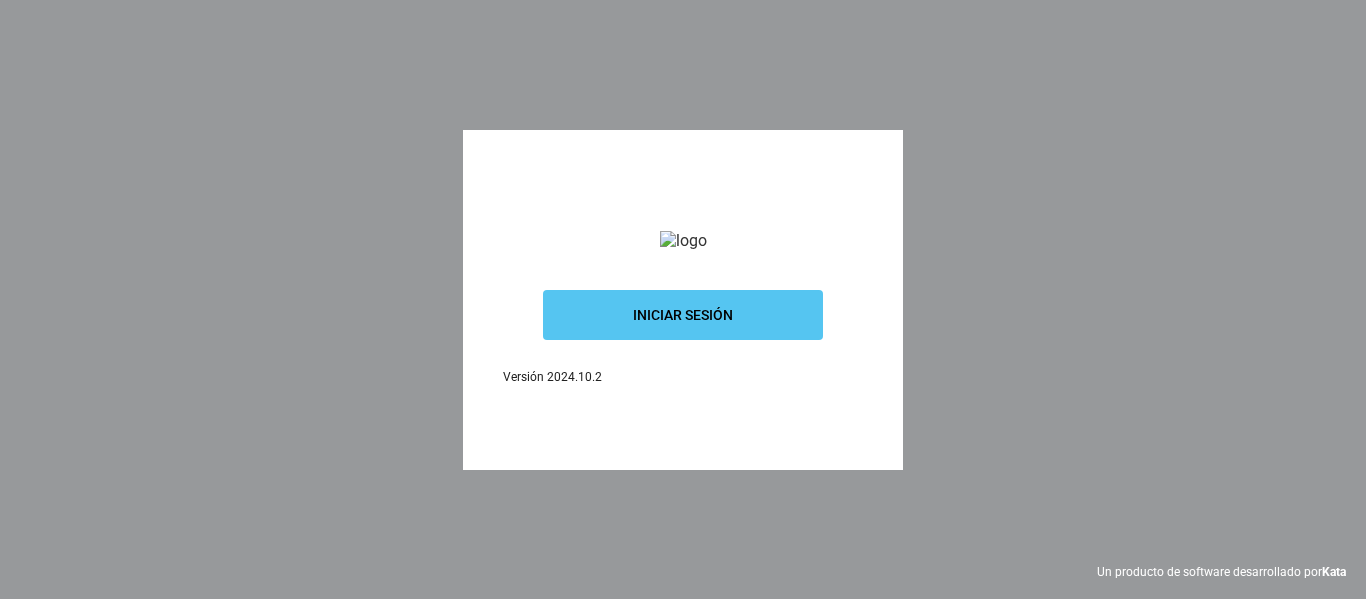 scroll, scrollTop: 0, scrollLeft: 0, axis: both 